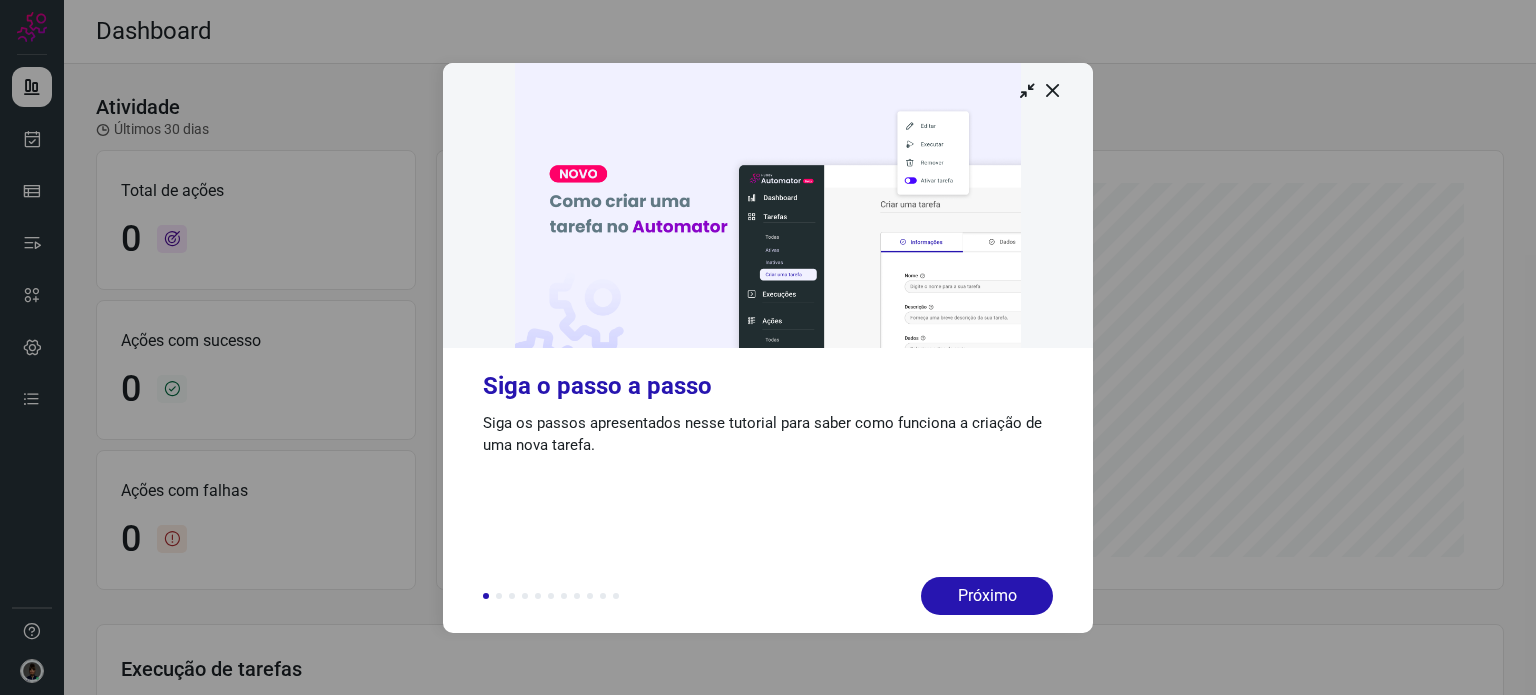 scroll, scrollTop: 0, scrollLeft: 0, axis: both 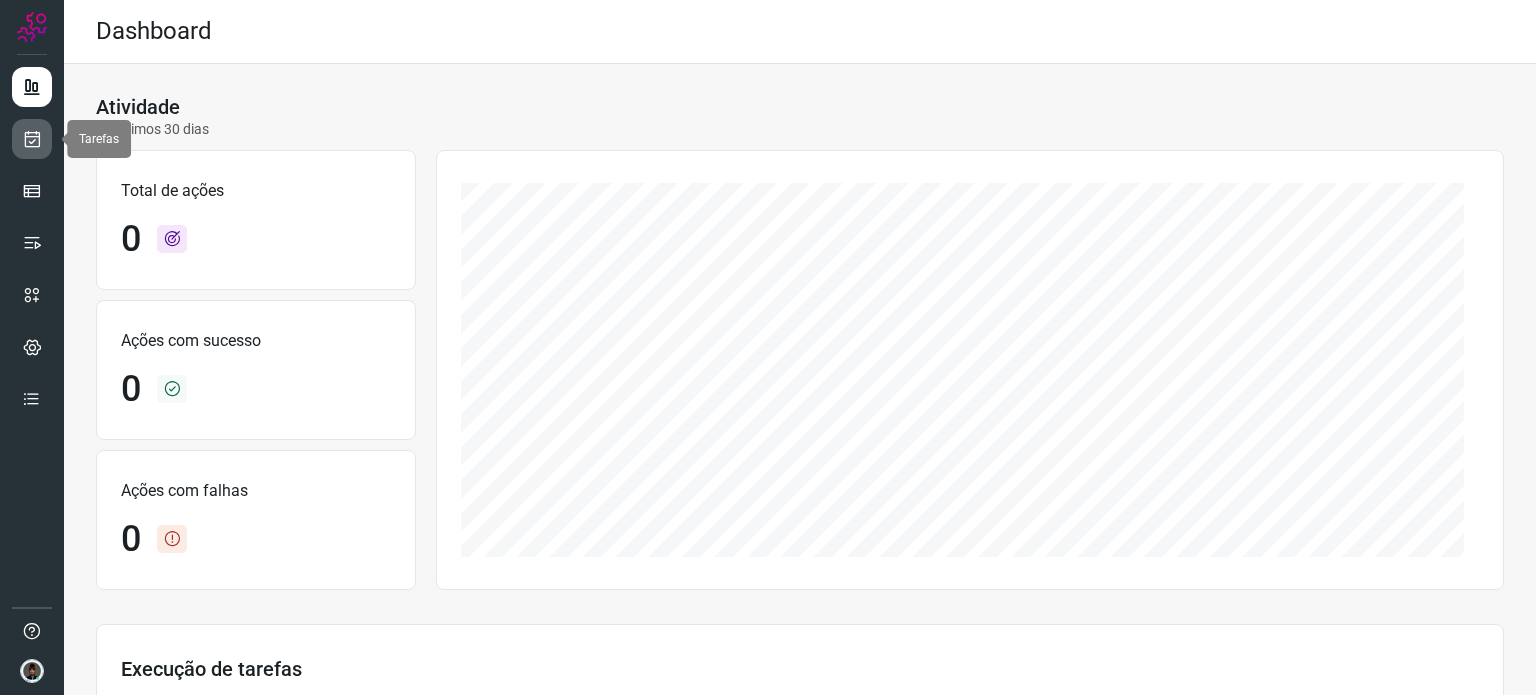 click at bounding box center [32, 139] 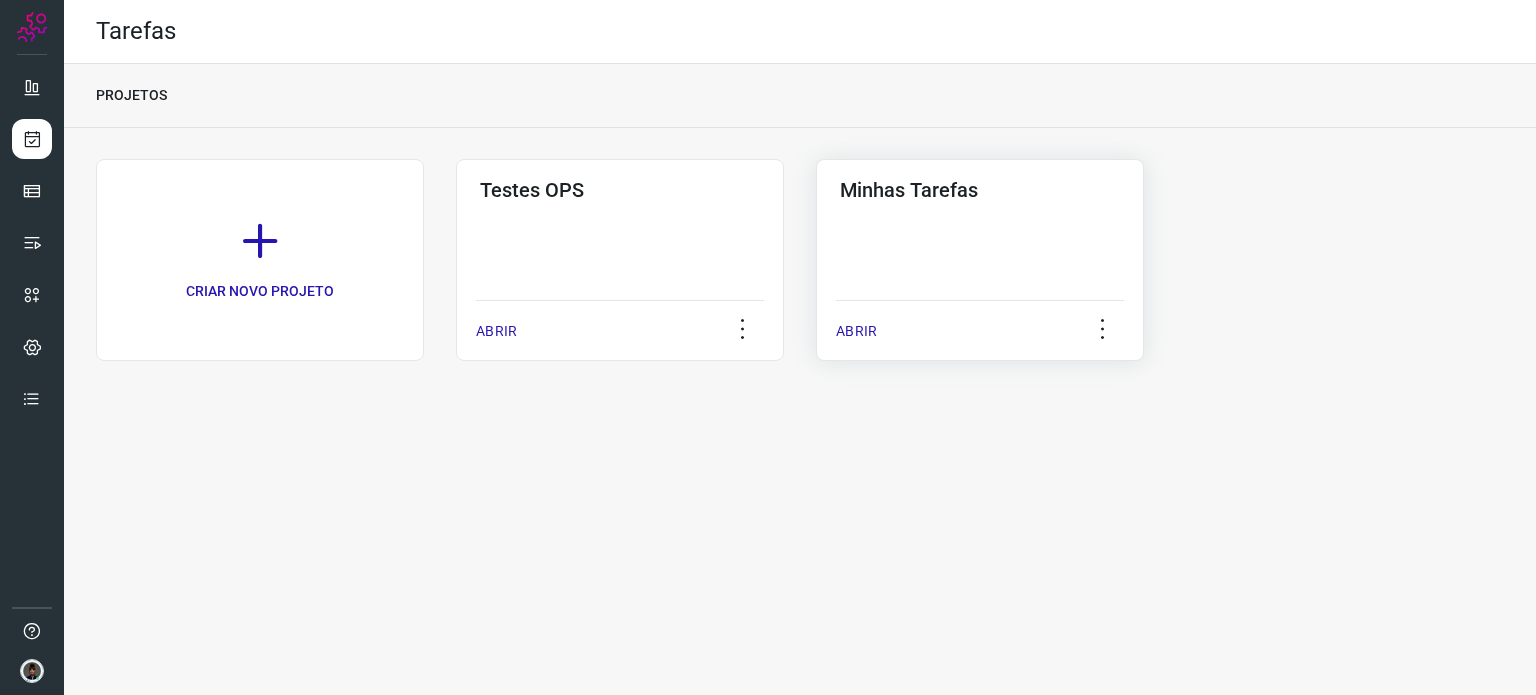click on "Minhas Tarefas  ABRIR" 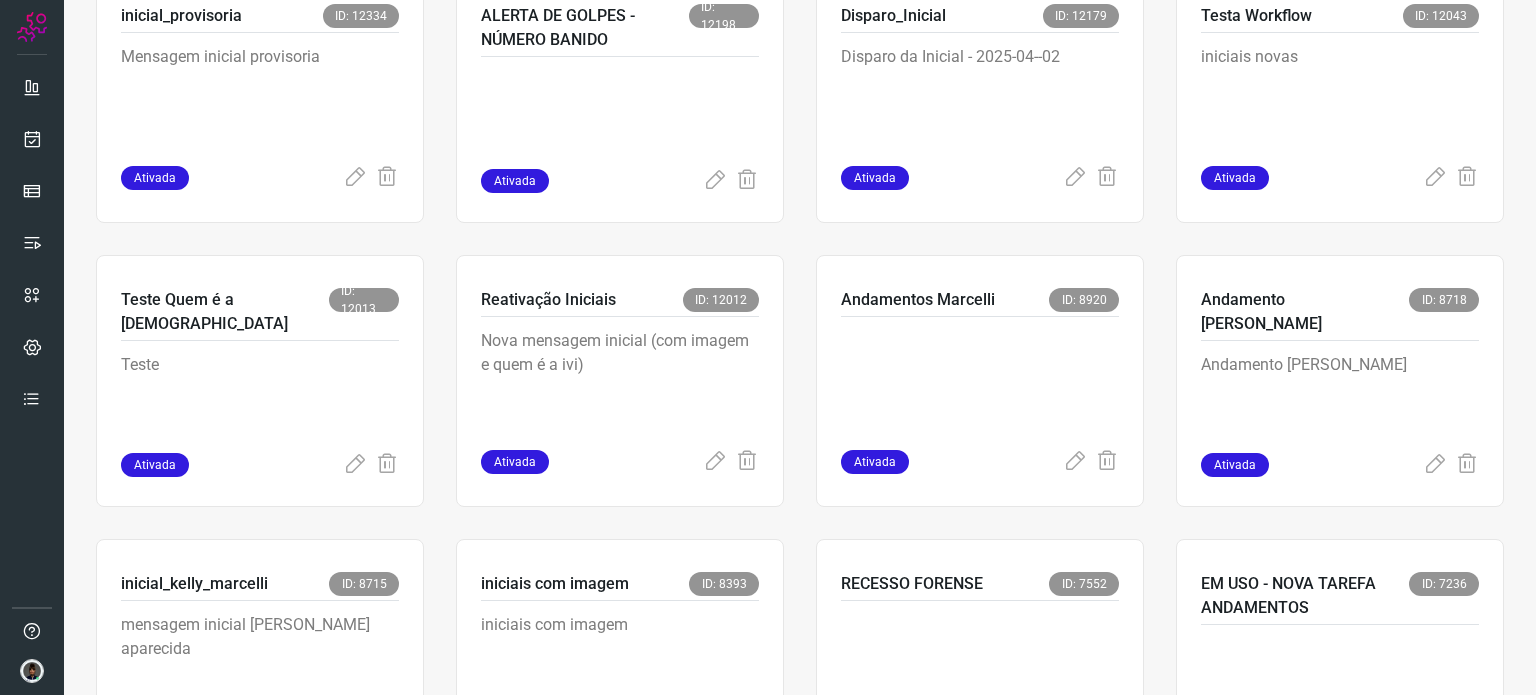scroll, scrollTop: 500, scrollLeft: 0, axis: vertical 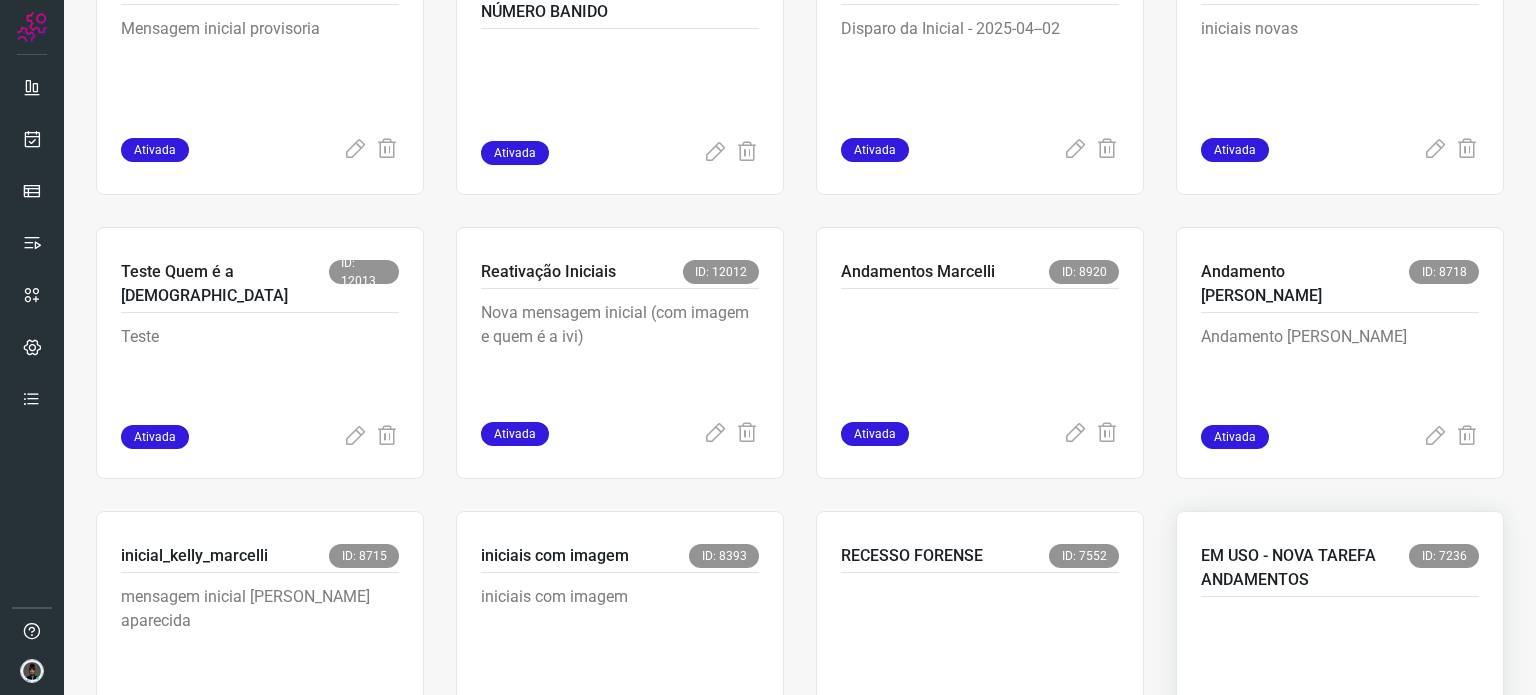click at bounding box center (1340, 653) 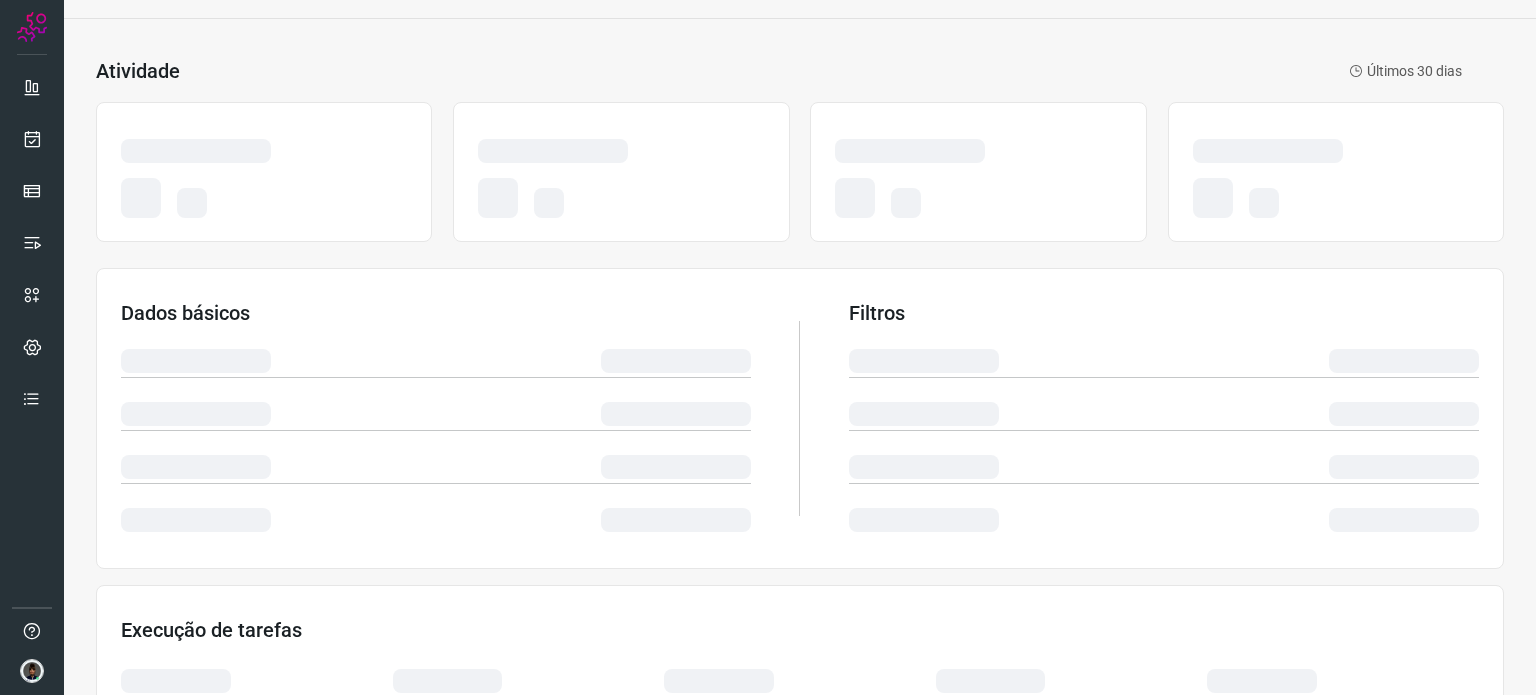 scroll, scrollTop: 0, scrollLeft: 0, axis: both 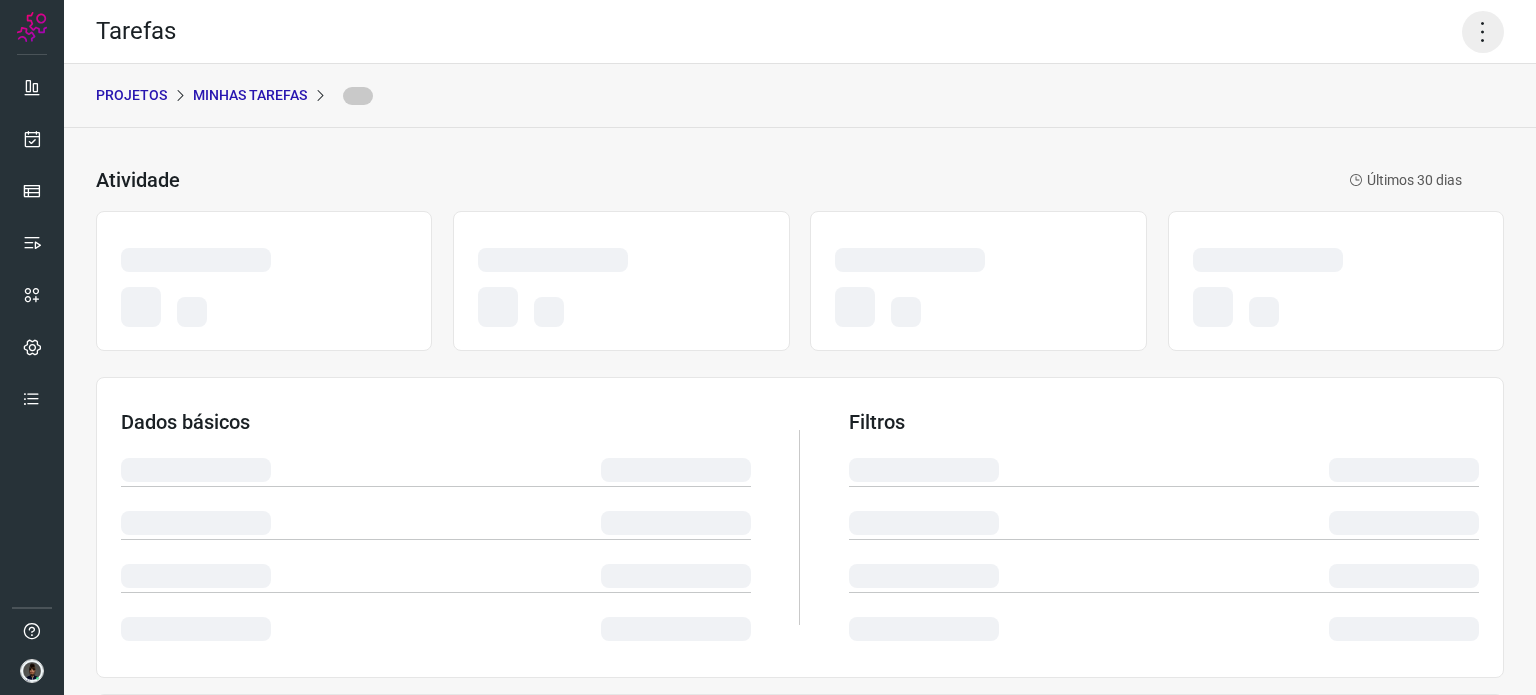 click 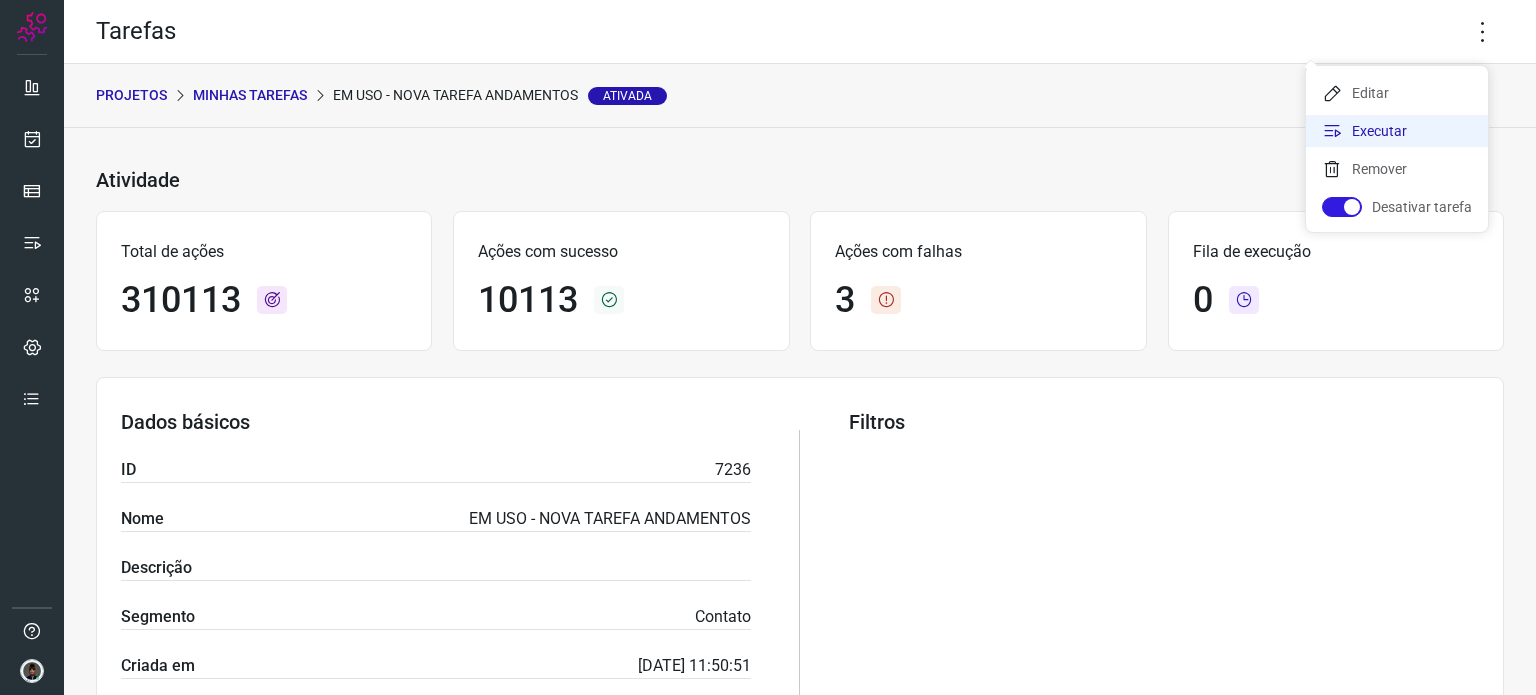 click 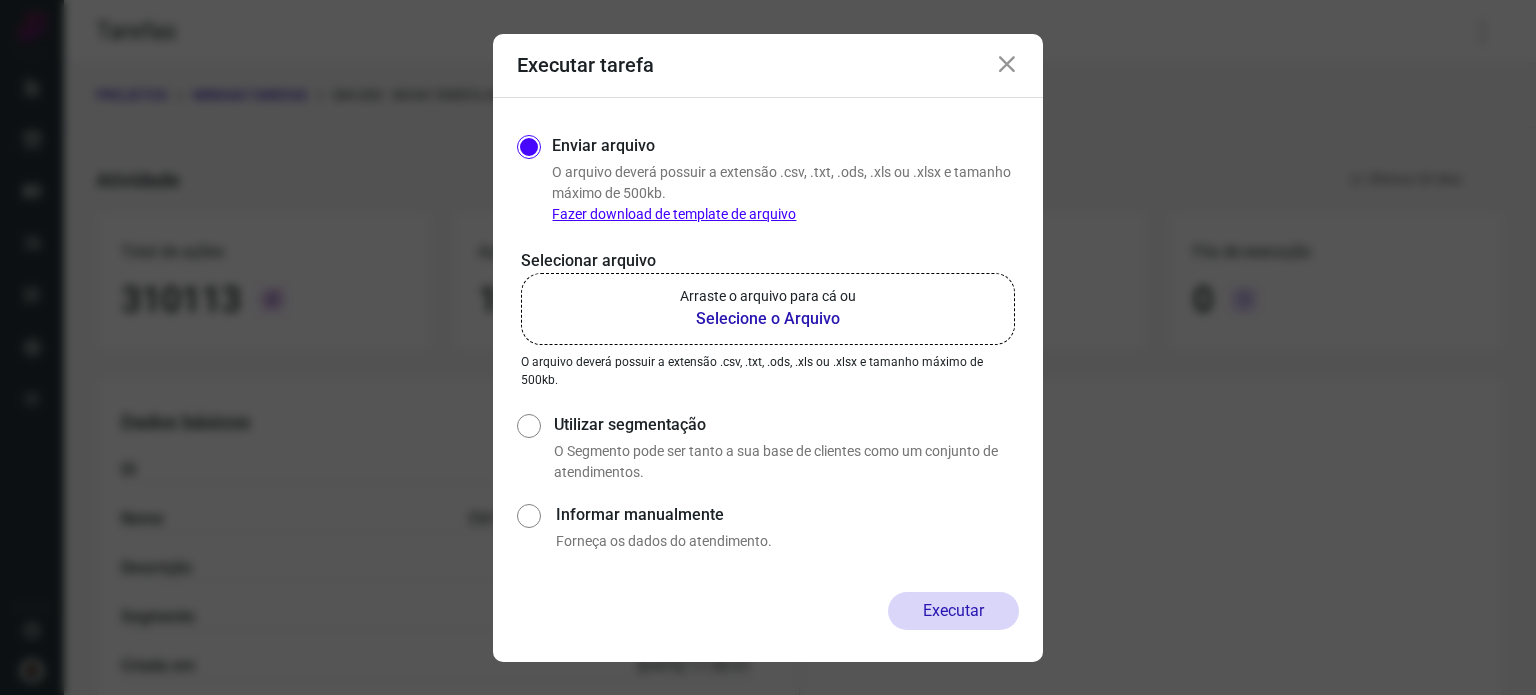 click on "Arraste o arquivo para cá ou" at bounding box center [768, 296] 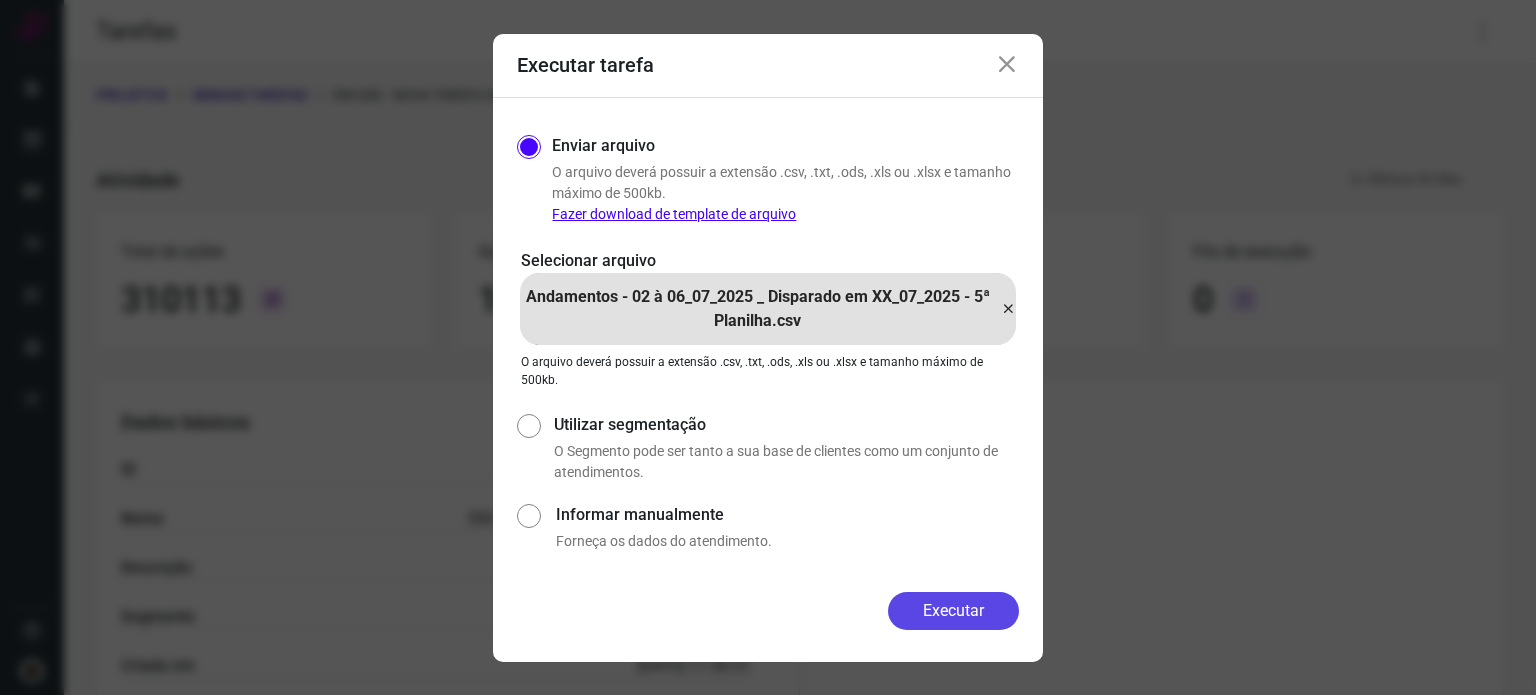 click on "Executar" at bounding box center [953, 611] 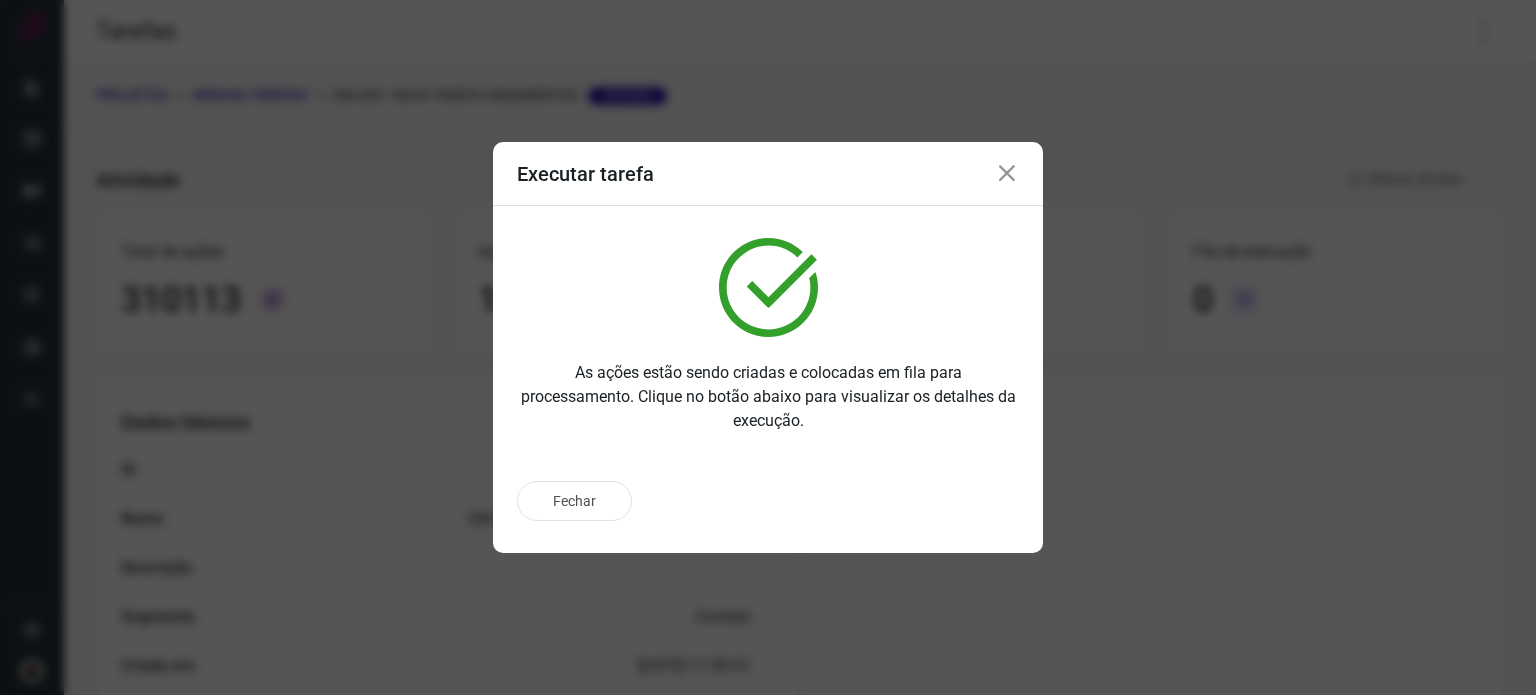 click at bounding box center [1007, 174] 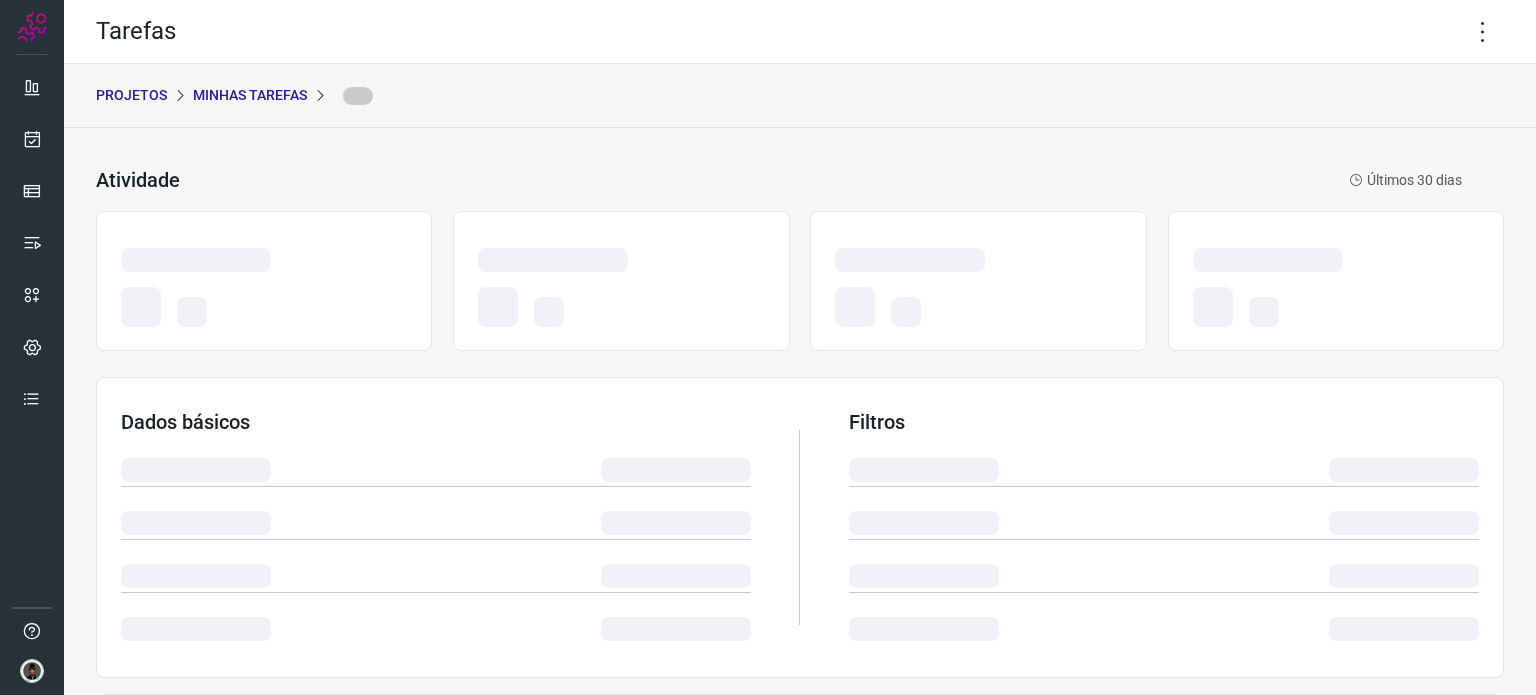 scroll, scrollTop: 0, scrollLeft: 0, axis: both 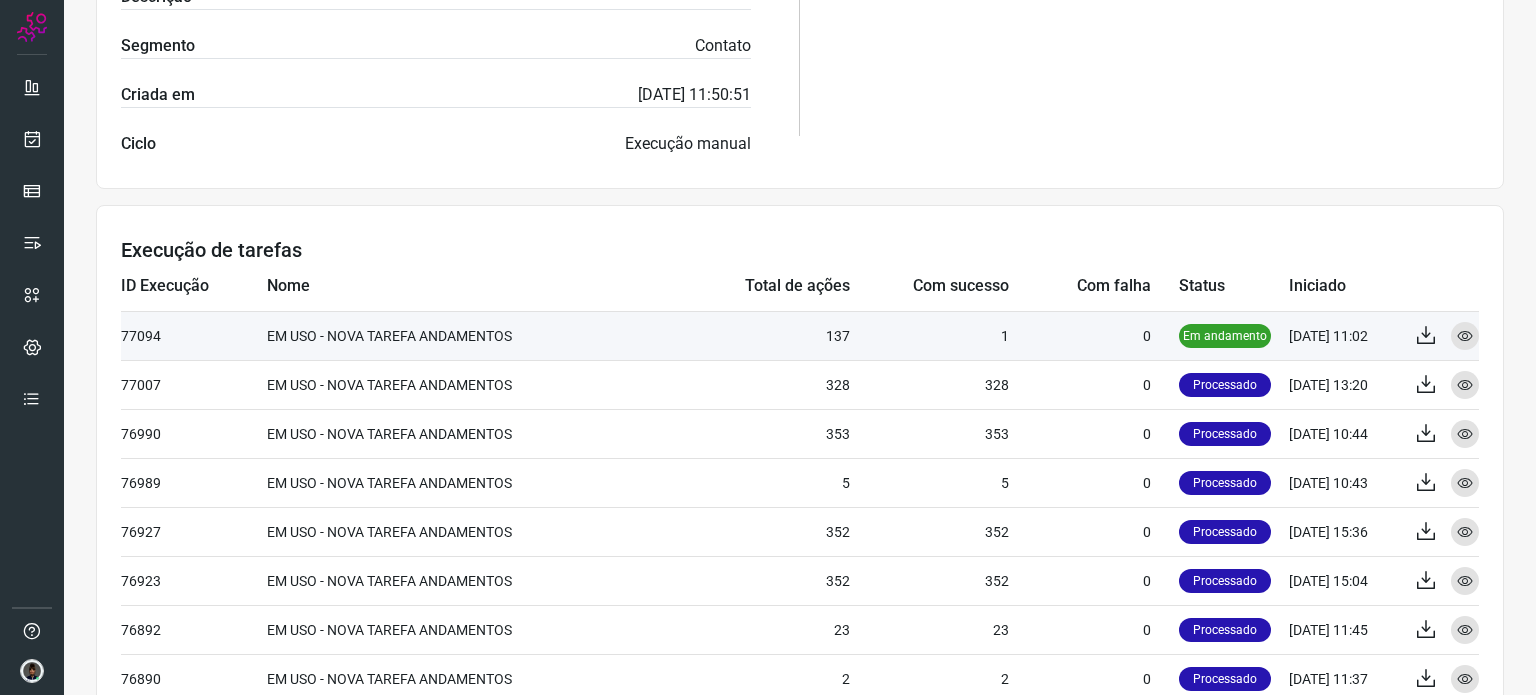 click on "[DATE] 11:02" at bounding box center (1344, 335) 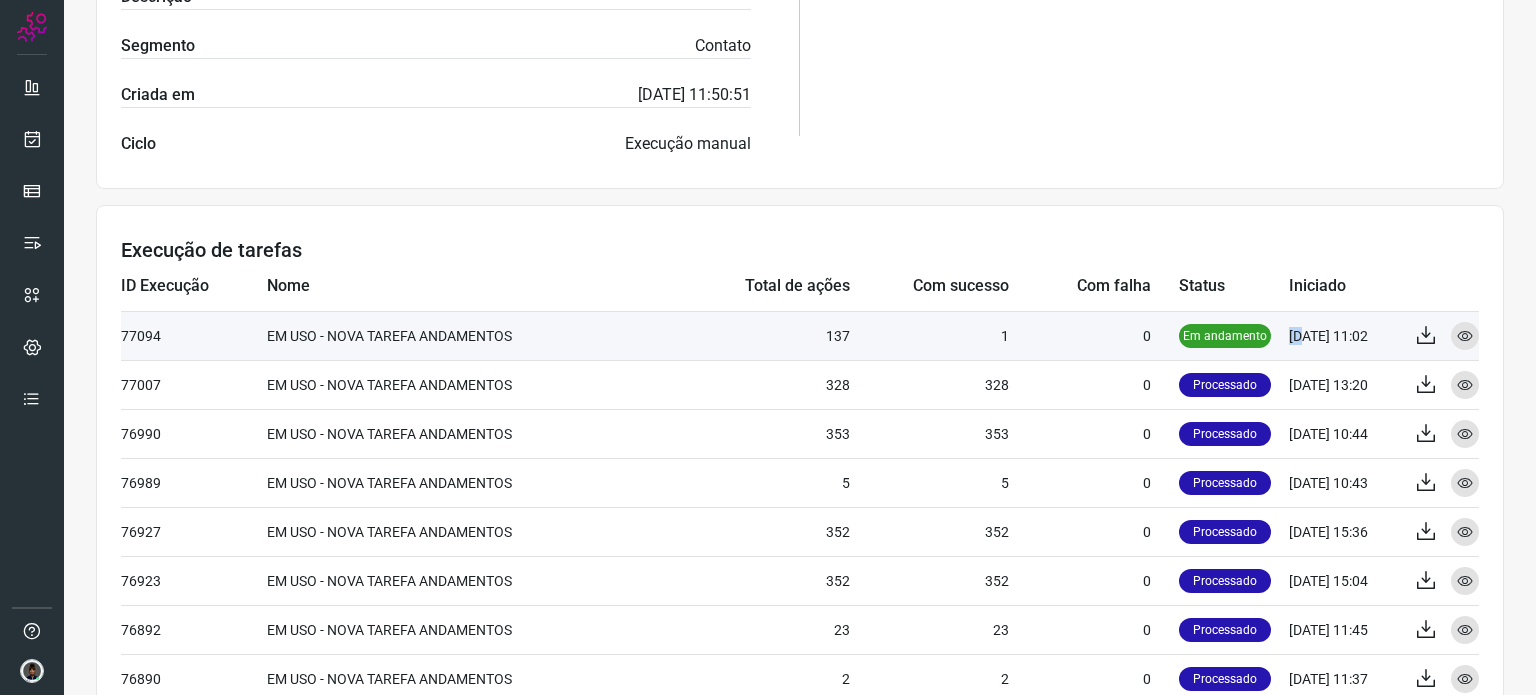 click on "09/07/25 11:02" at bounding box center (1344, 335) 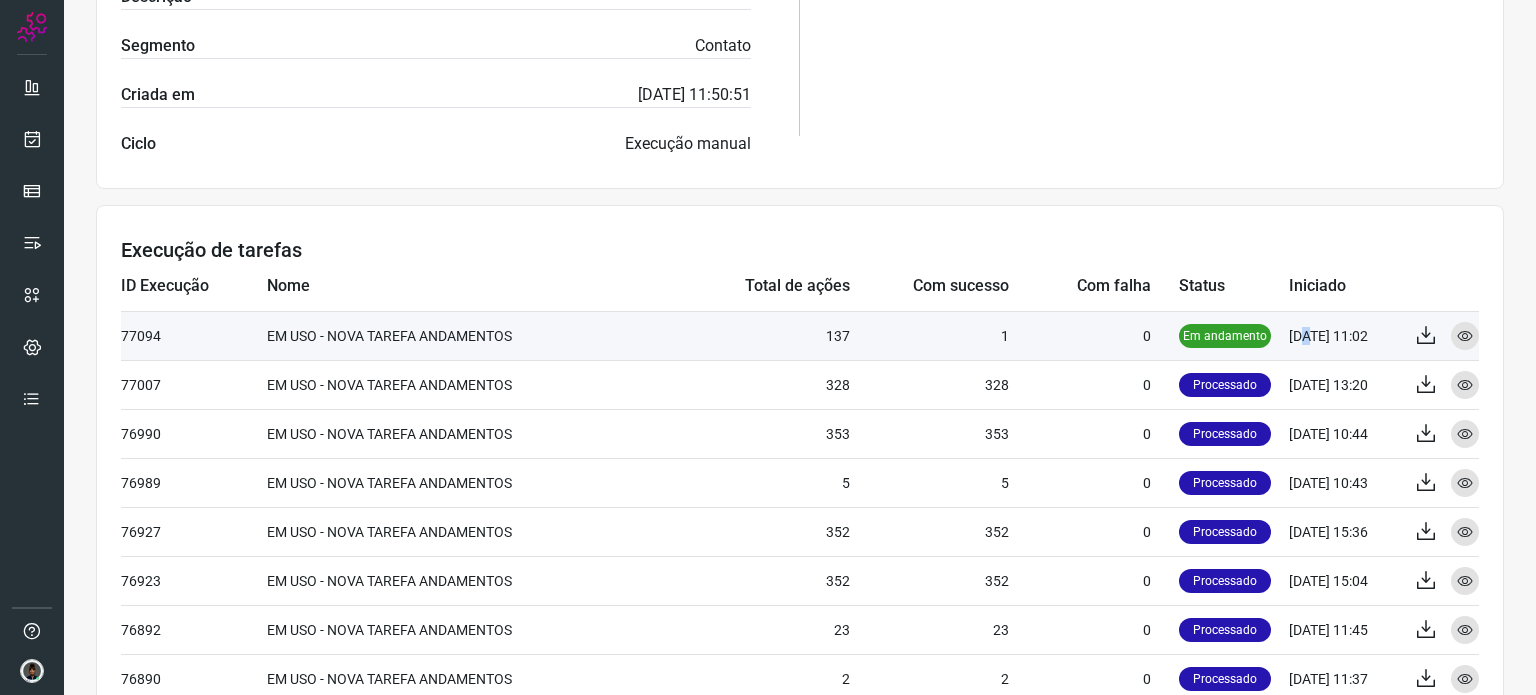 click on "09/07/25 11:02" at bounding box center [1344, 335] 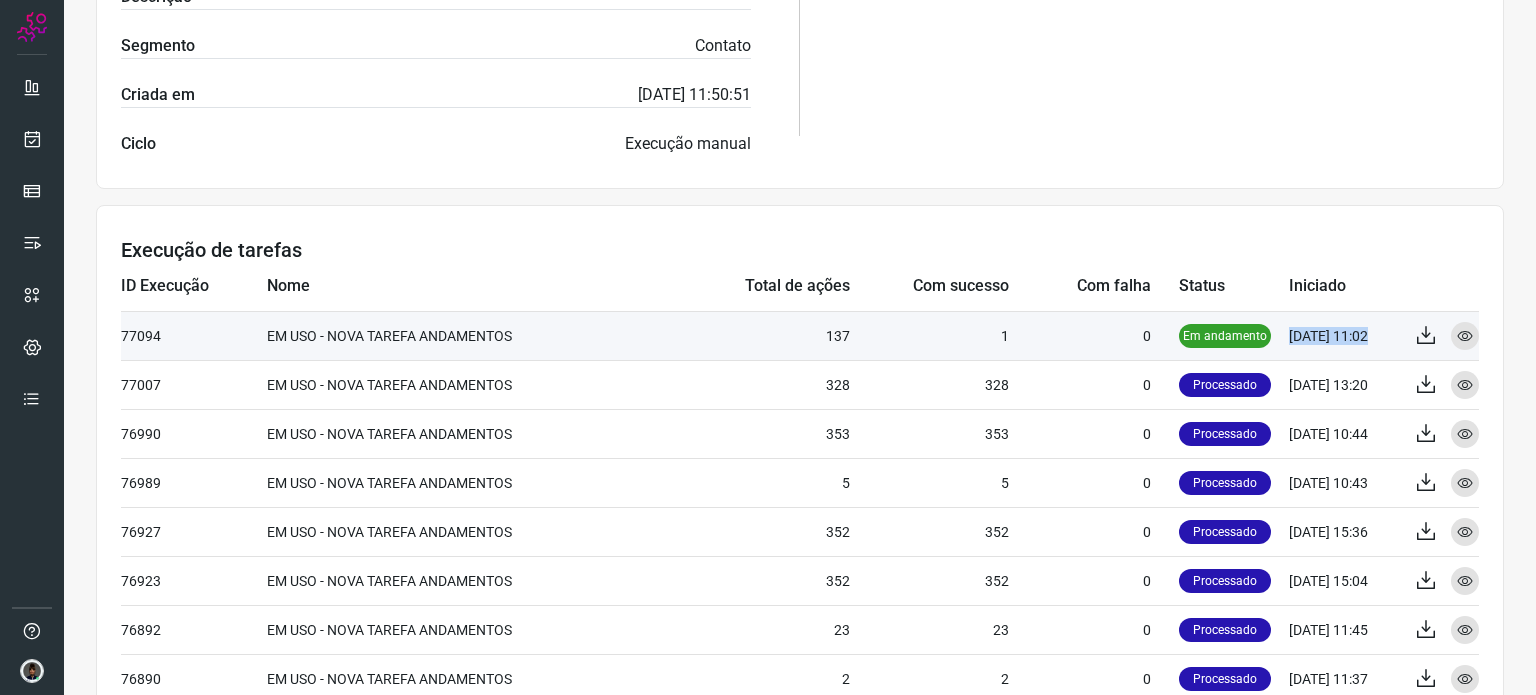 click on "09/07/25 11:02" at bounding box center (1344, 335) 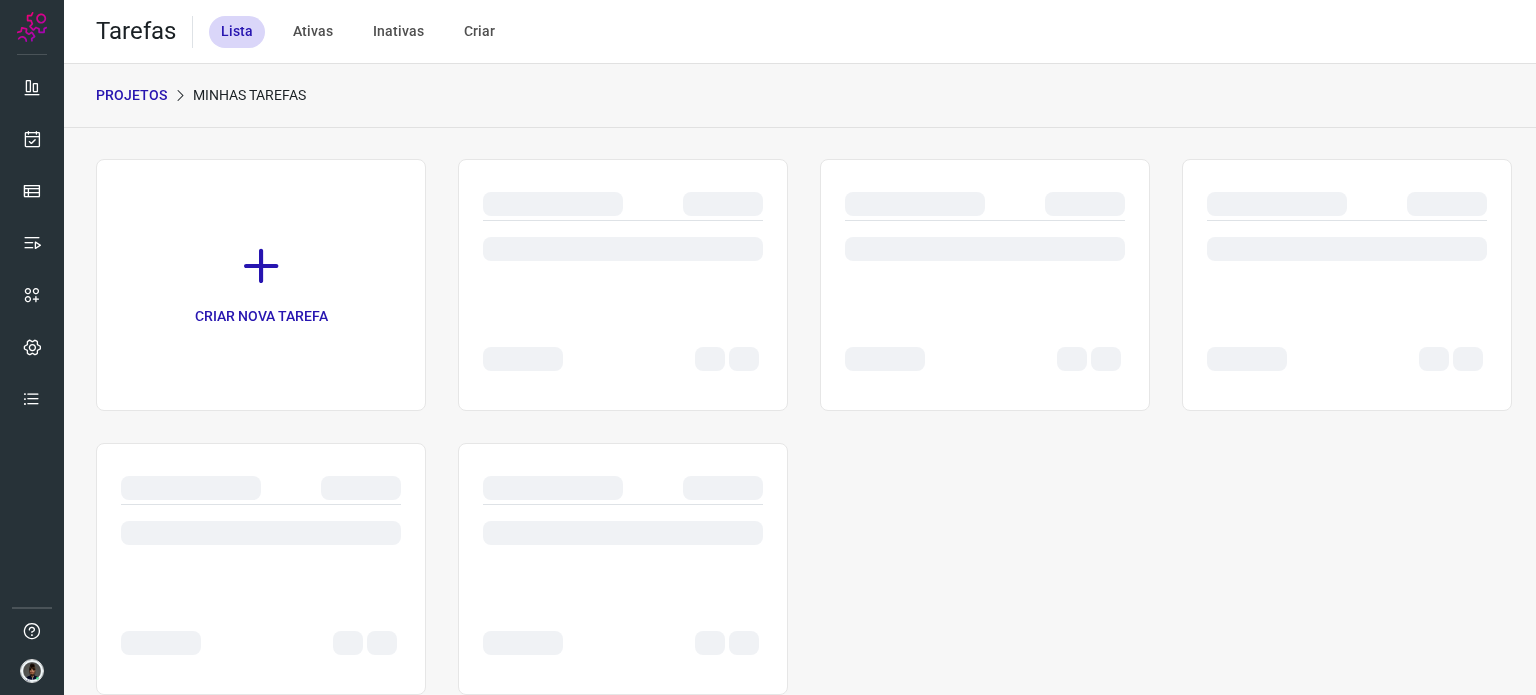 scroll, scrollTop: 0, scrollLeft: 0, axis: both 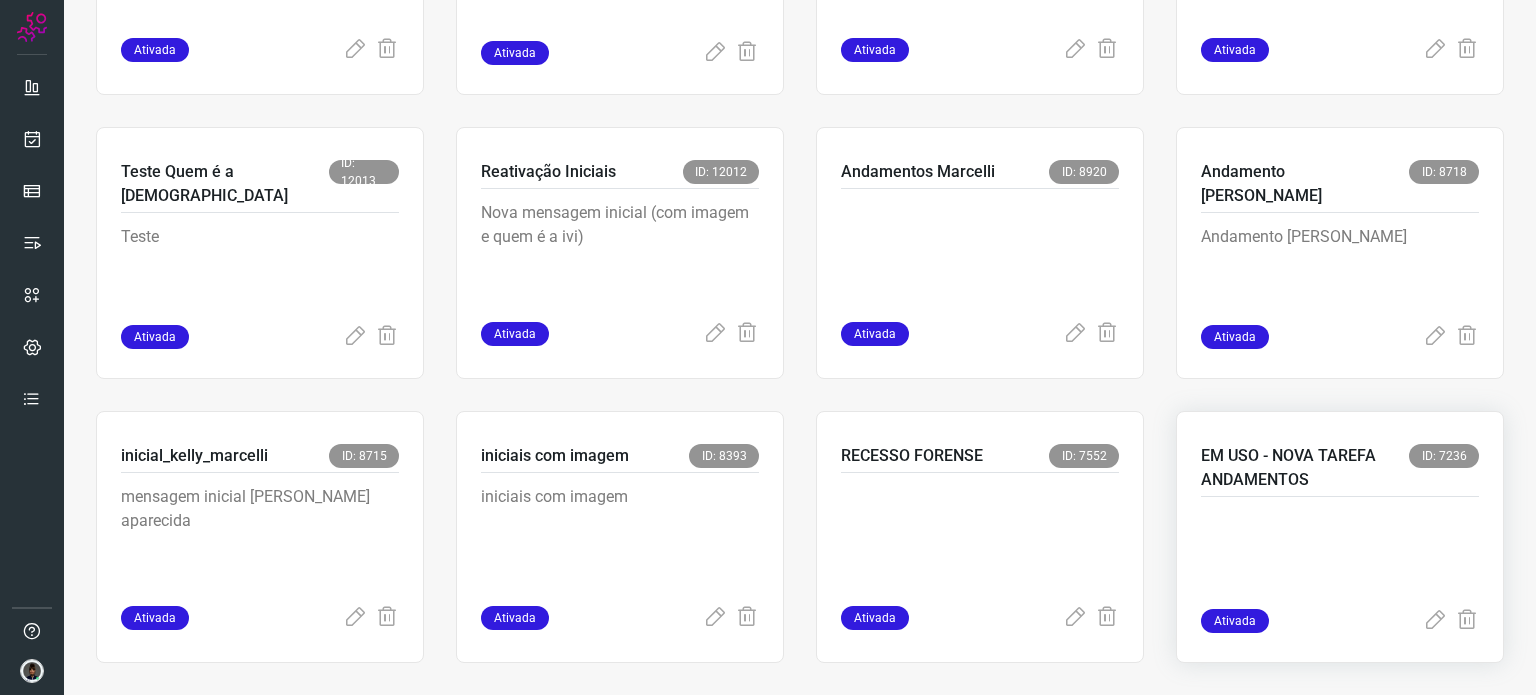 click at bounding box center (1340, 559) 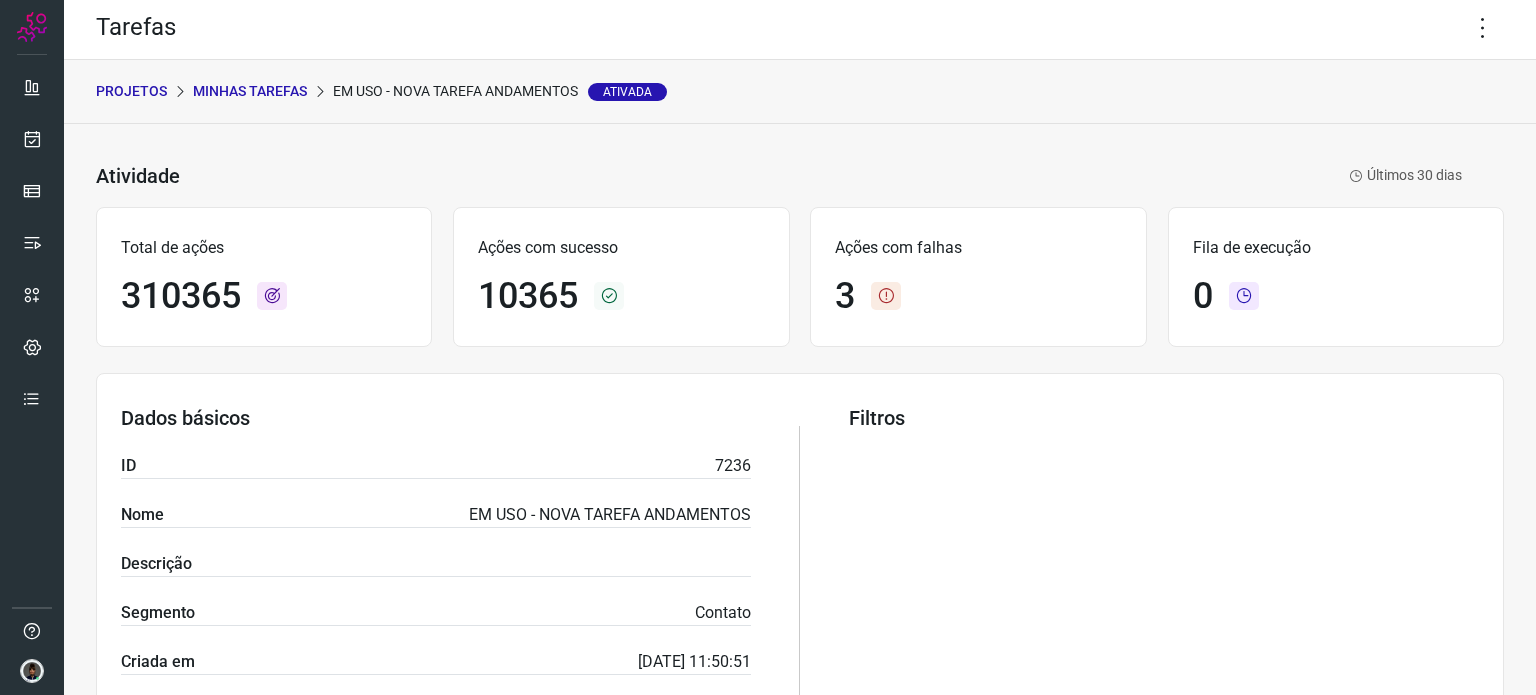 scroll, scrollTop: 0, scrollLeft: 0, axis: both 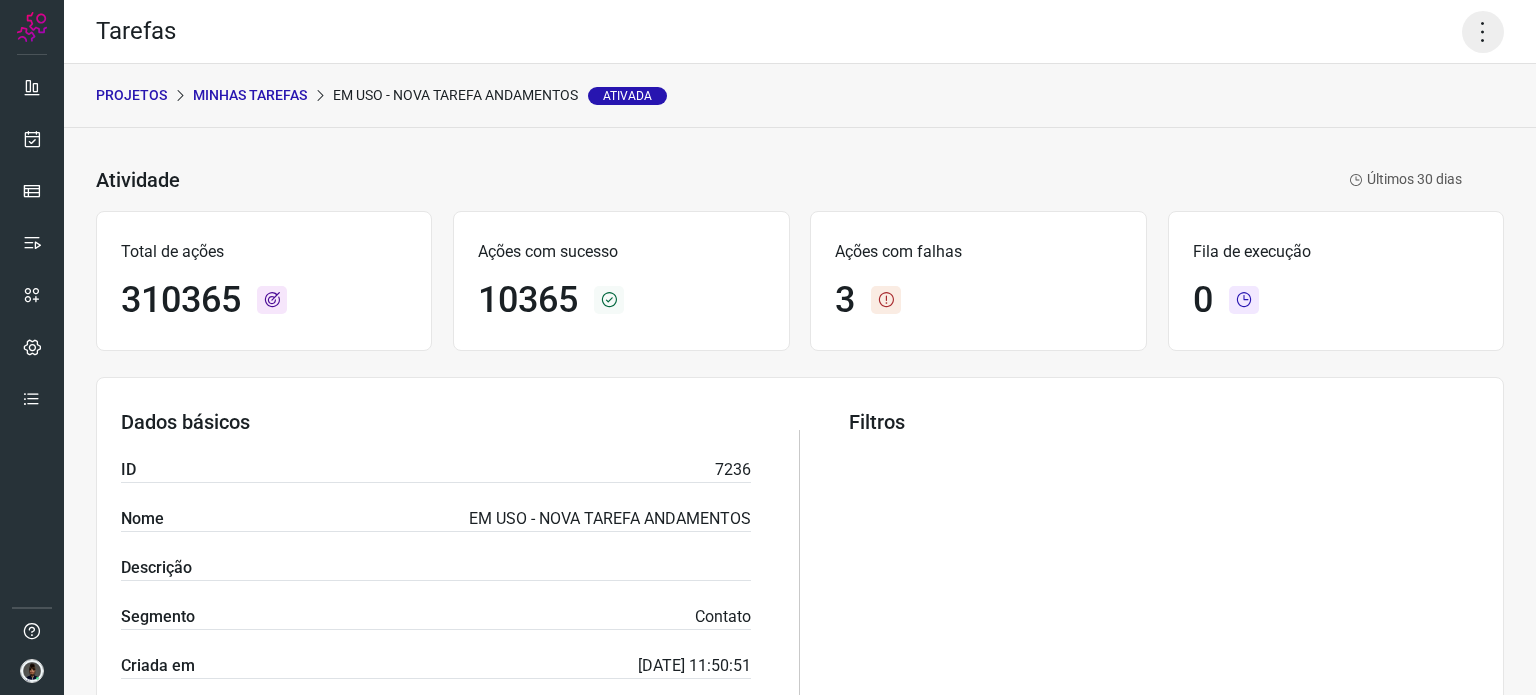 click 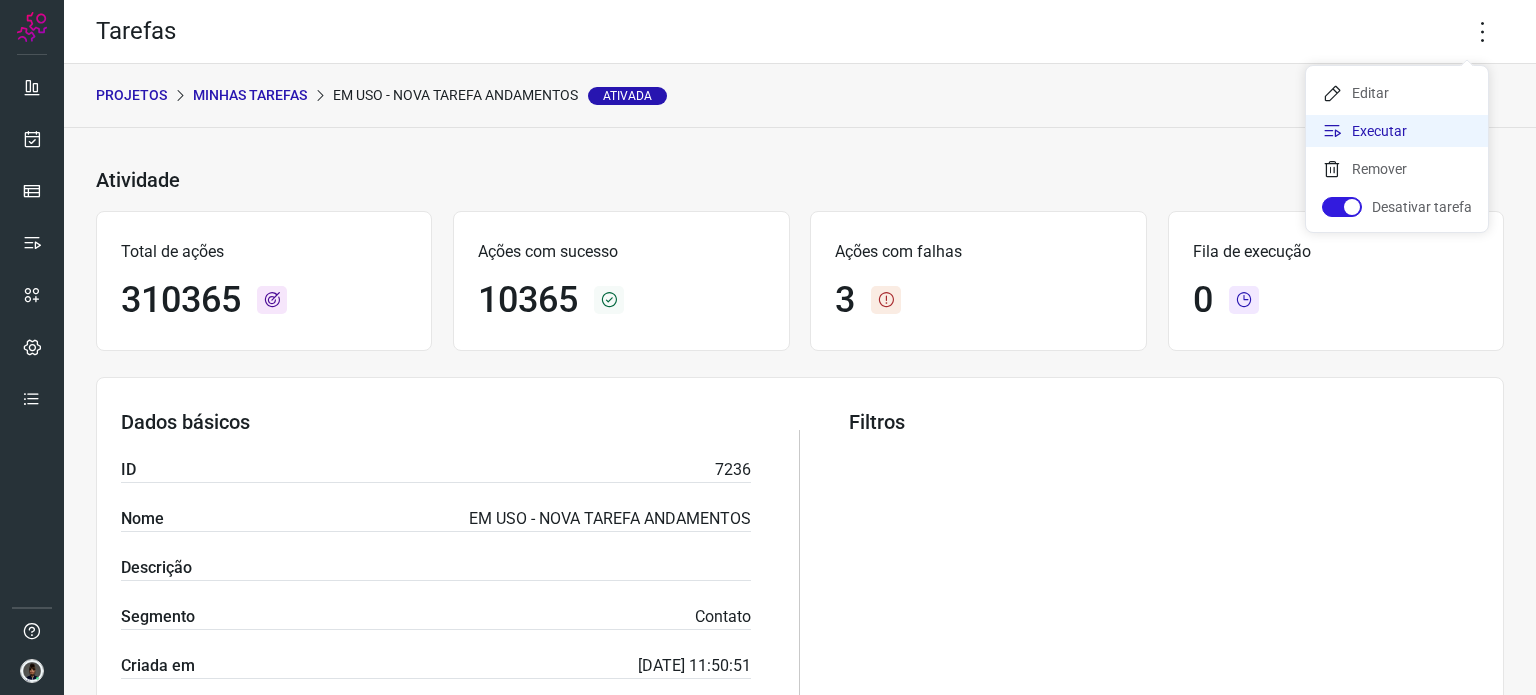 click on "Executar" 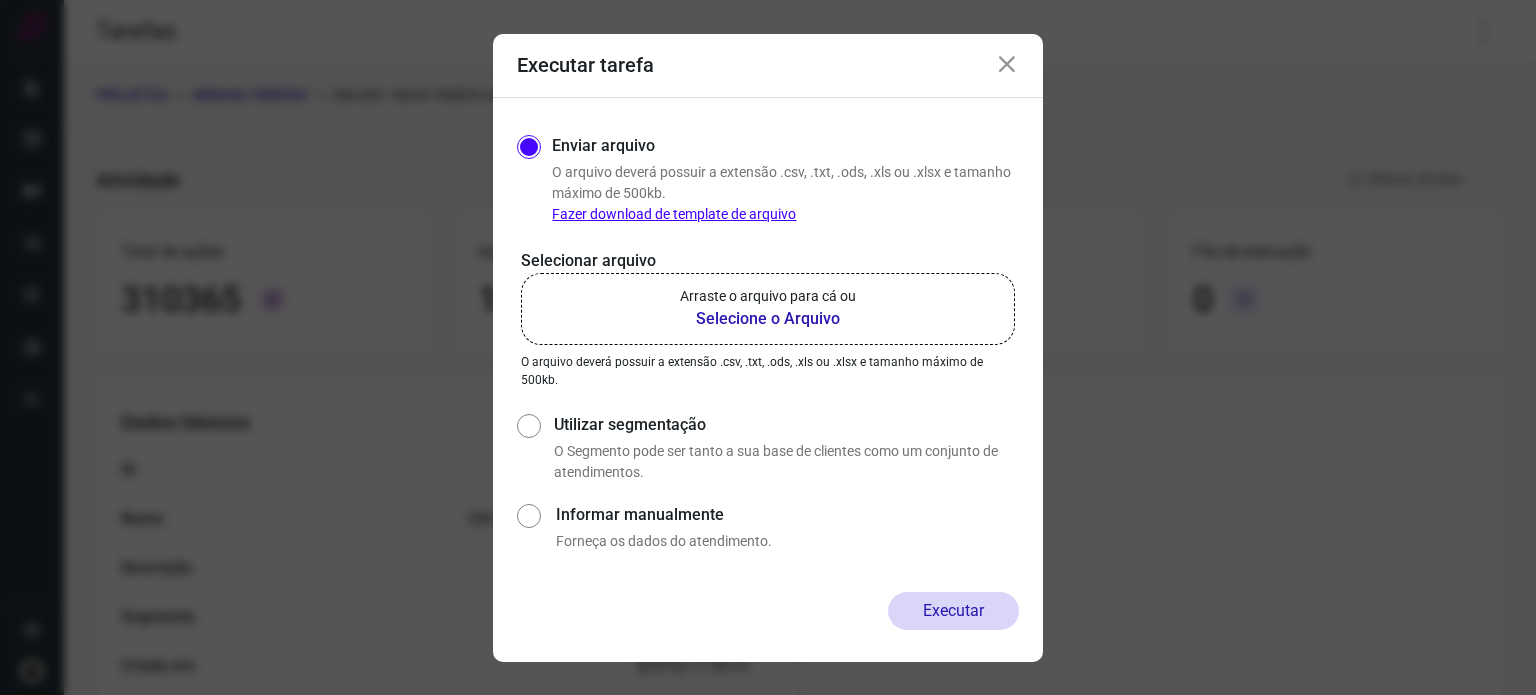 click on "Selecione o Arquivo" at bounding box center (768, 319) 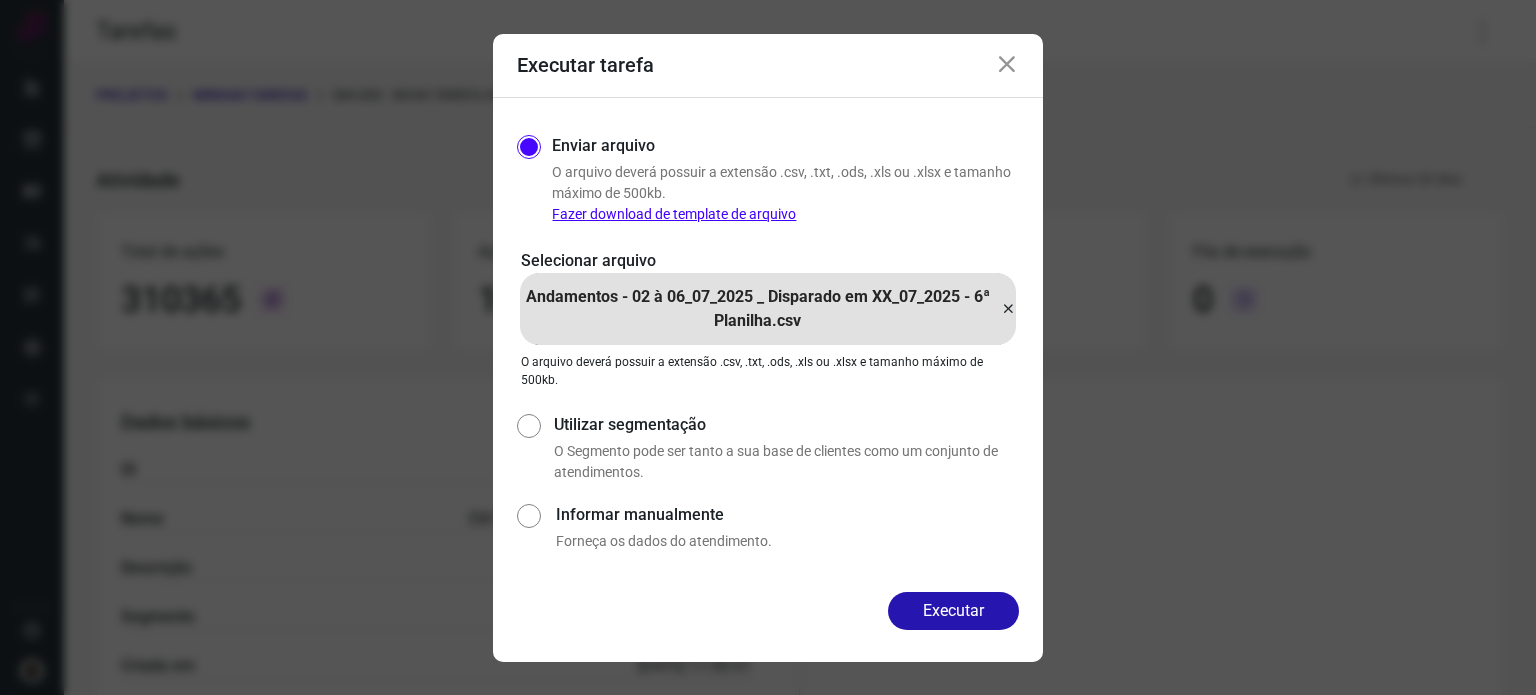 click on "Executar" at bounding box center (953, 611) 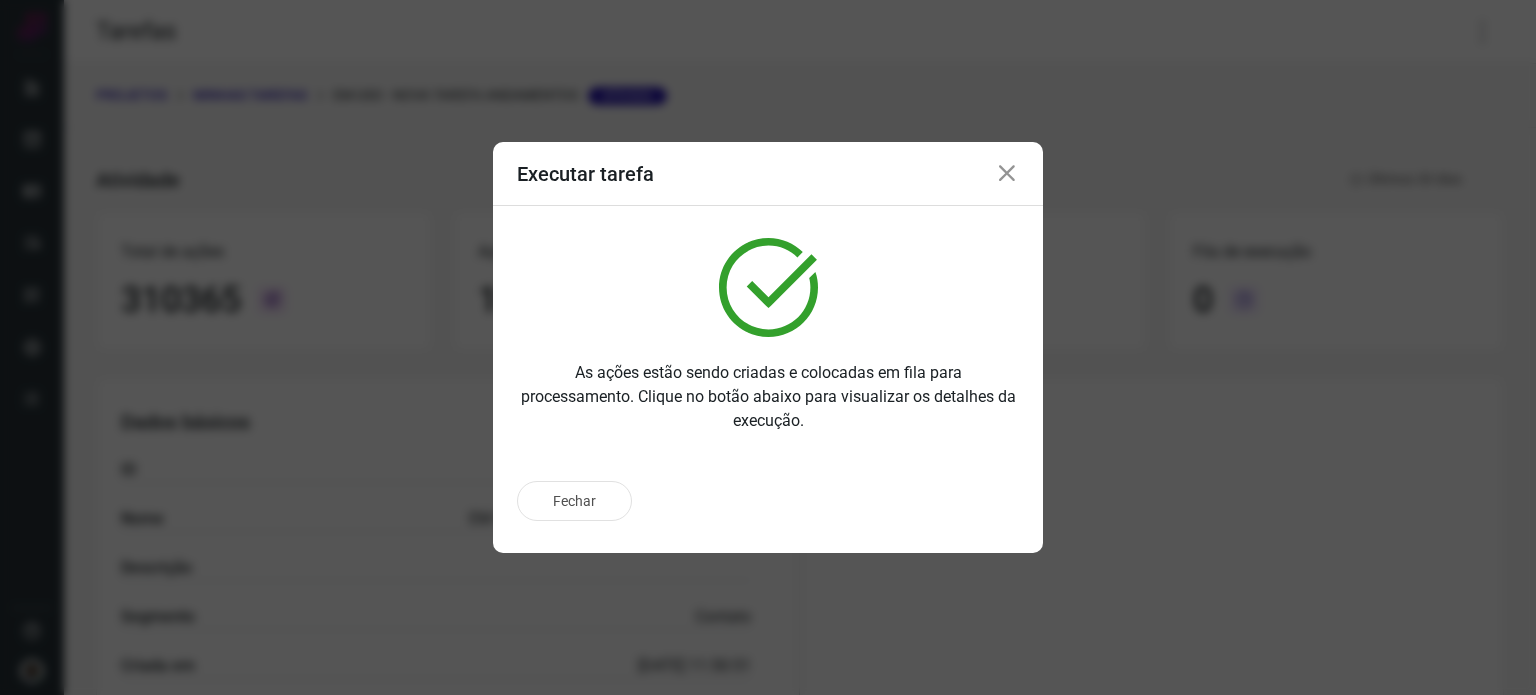 click at bounding box center (1007, 174) 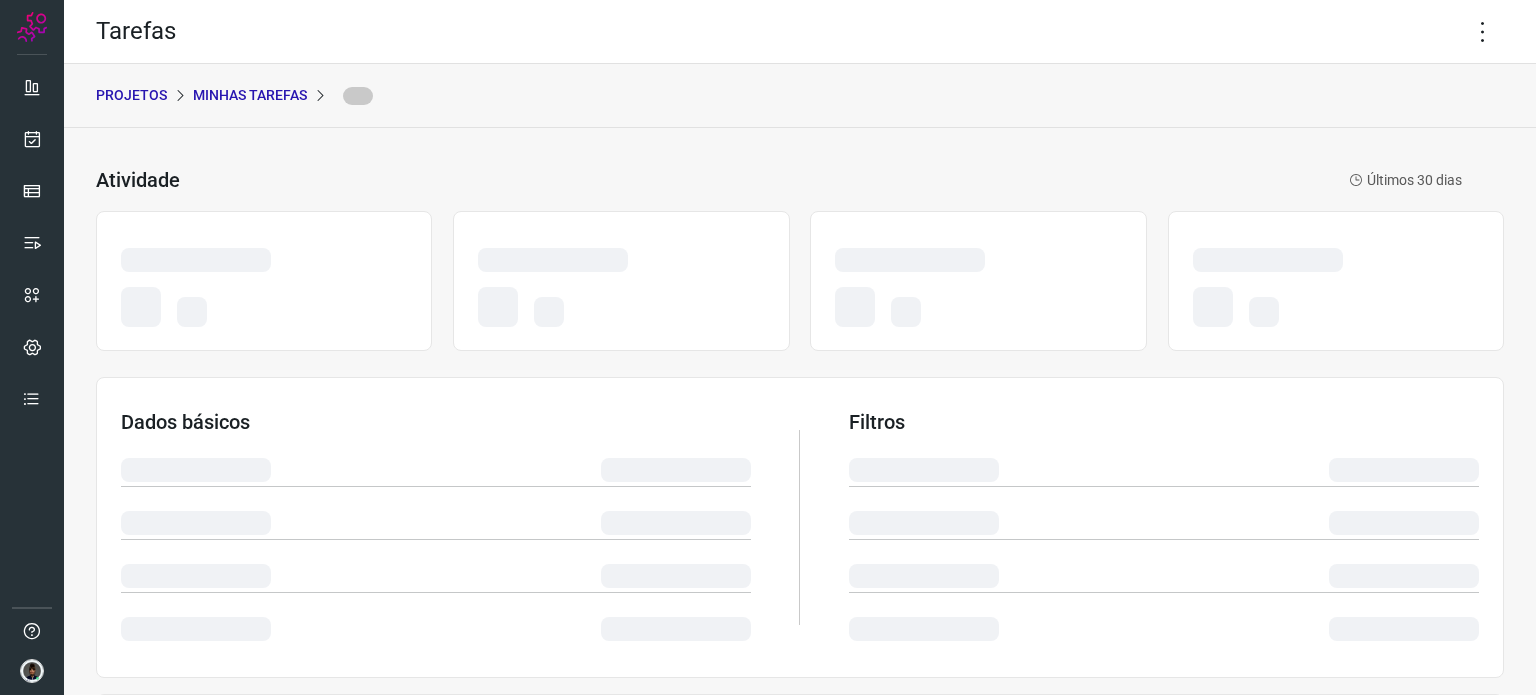 scroll, scrollTop: 0, scrollLeft: 0, axis: both 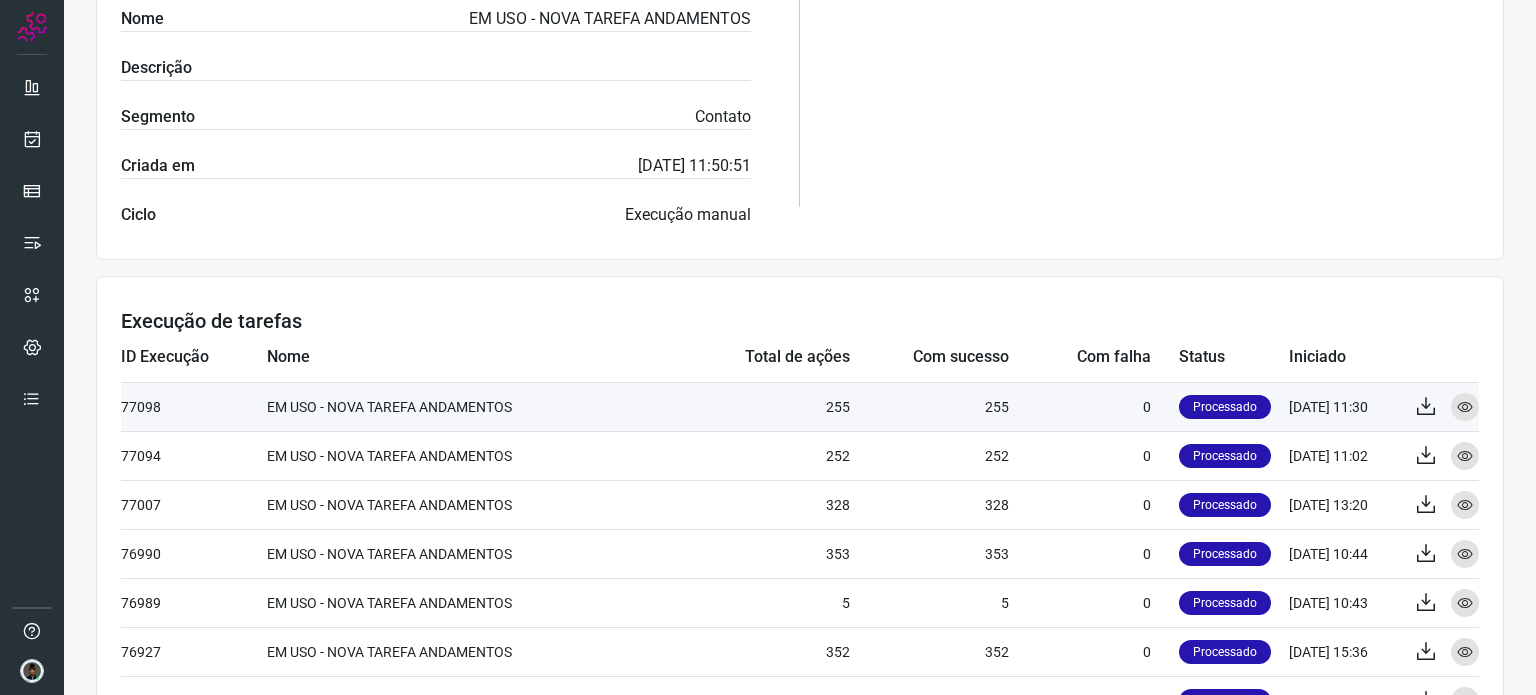 click on "[DATE] 11:30" at bounding box center (1344, 406) 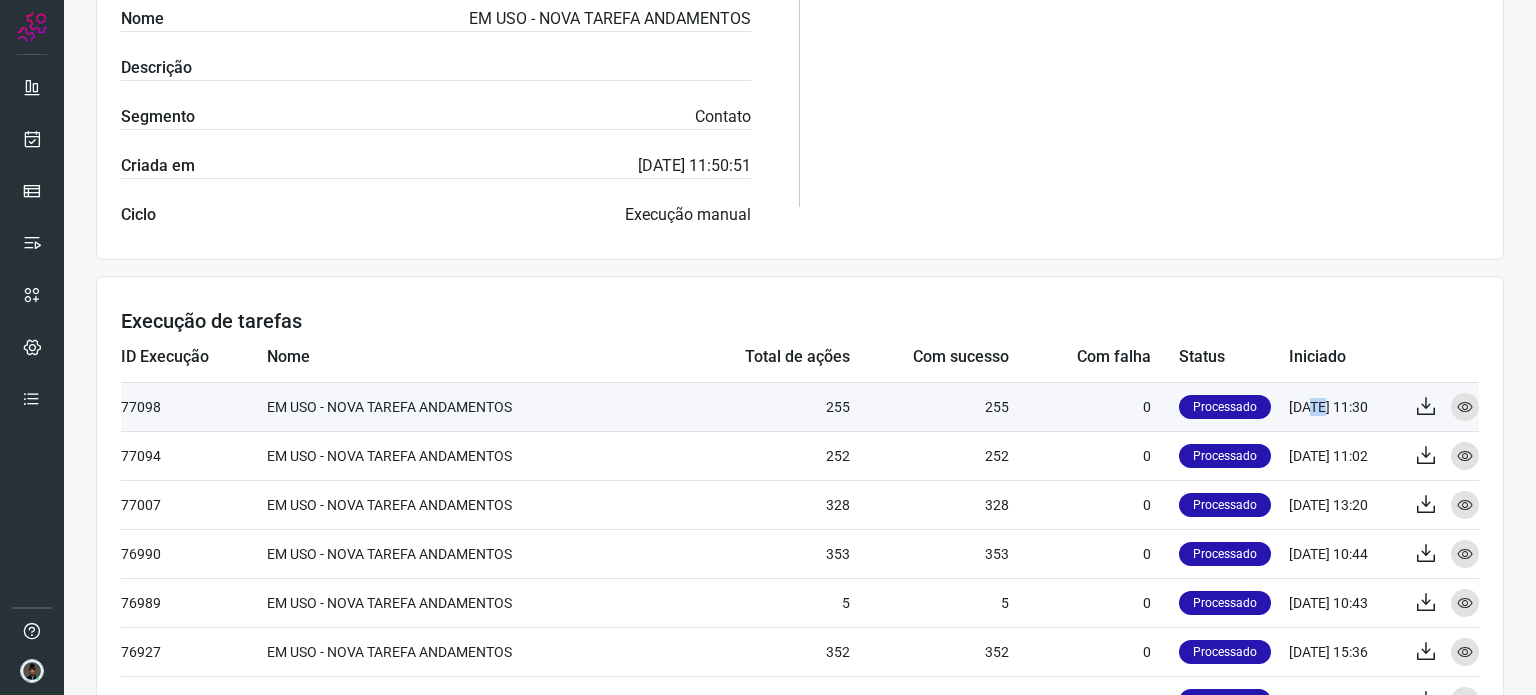 click on "[DATE] 11:30" at bounding box center [1344, 406] 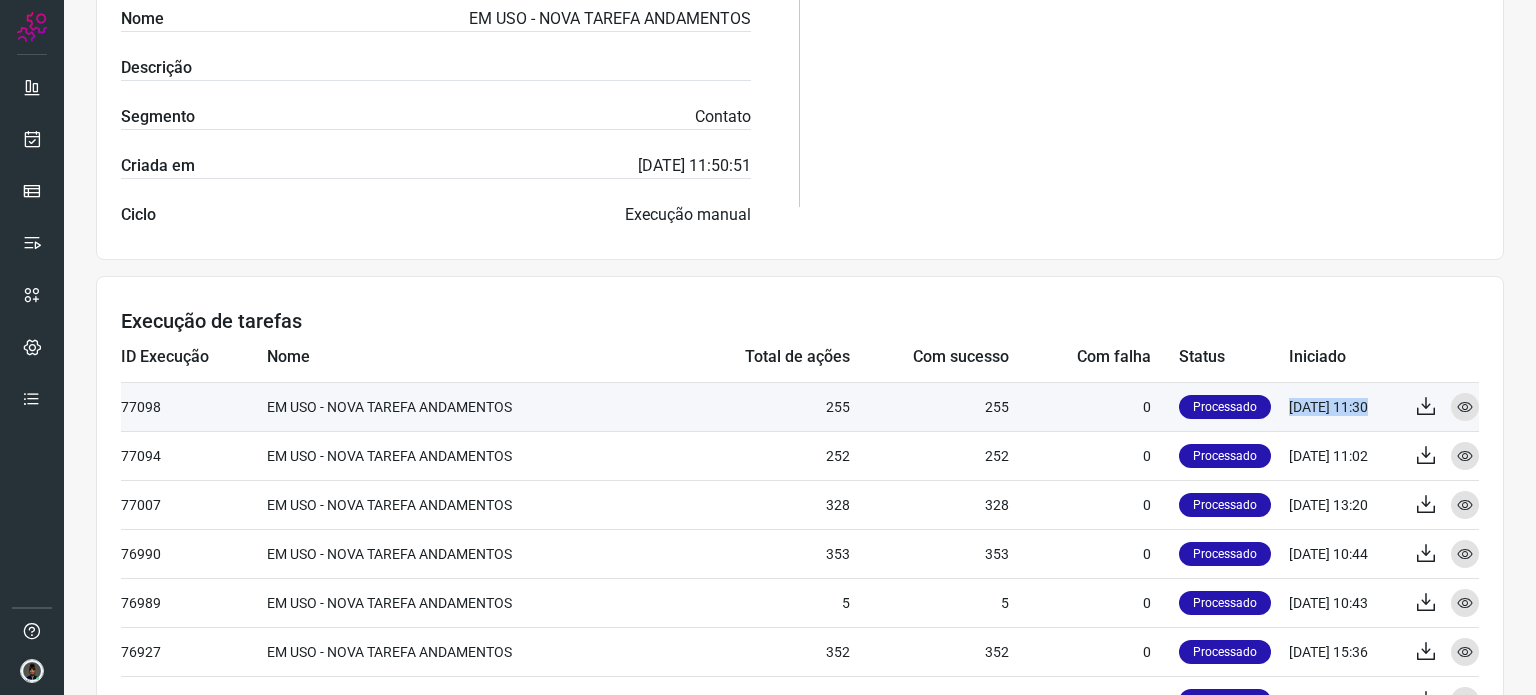 click on "[DATE] 11:30" at bounding box center (1344, 406) 